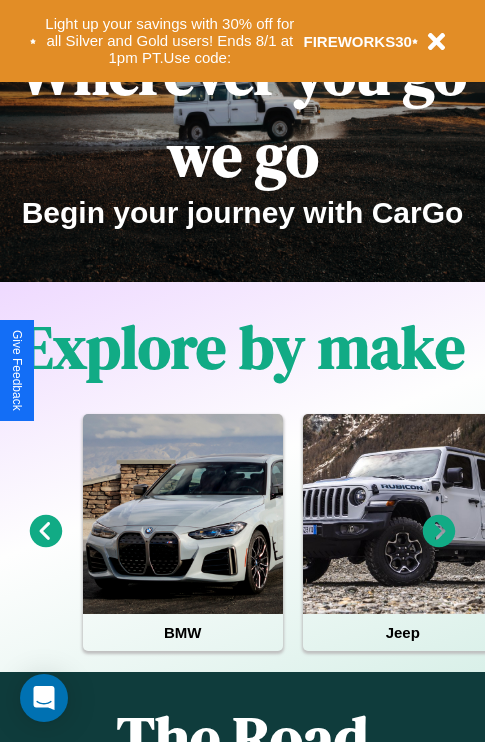 scroll, scrollTop: 308, scrollLeft: 0, axis: vertical 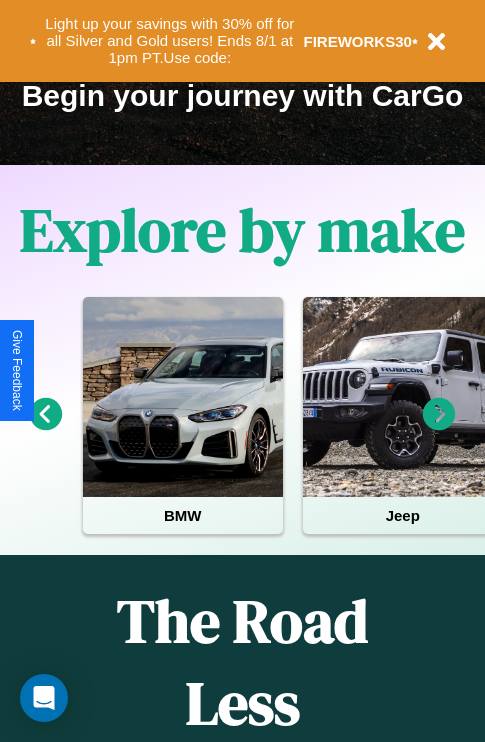 click 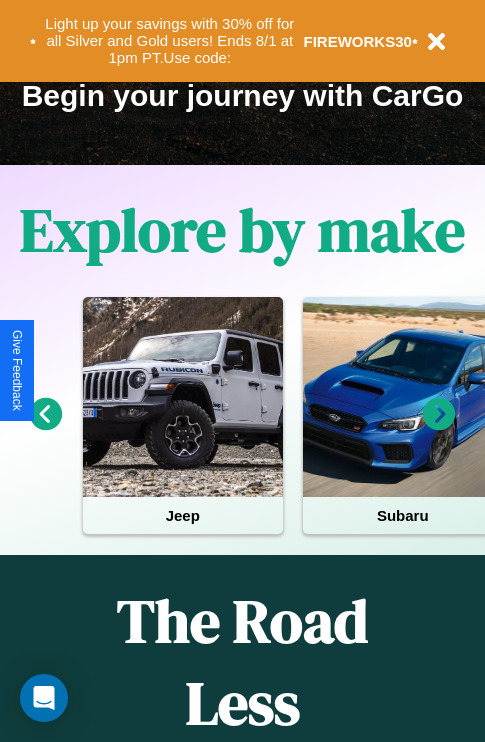 click 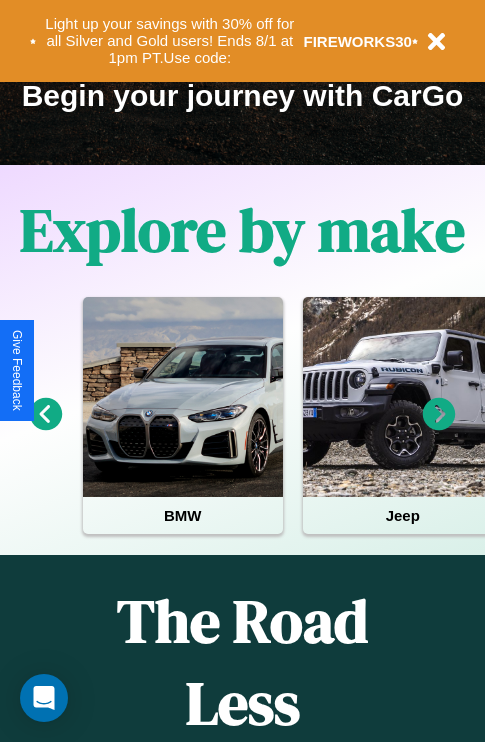 click 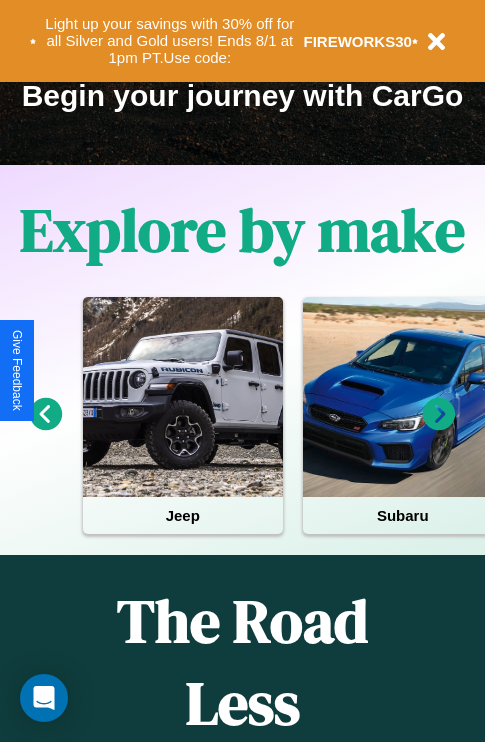 click 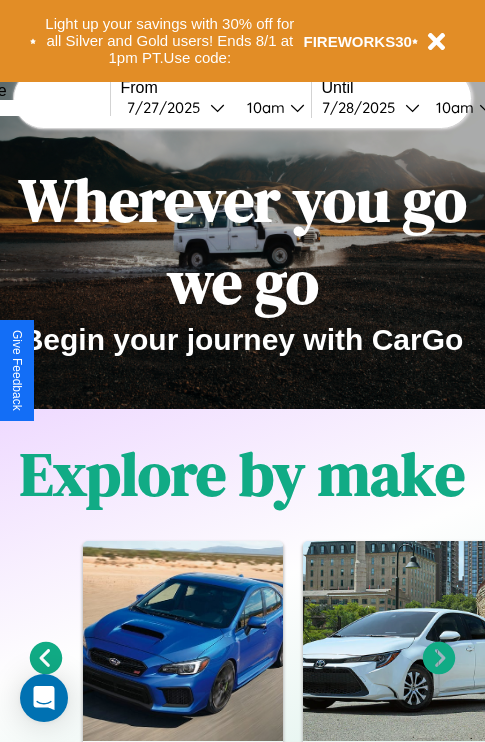 scroll, scrollTop: 0, scrollLeft: 0, axis: both 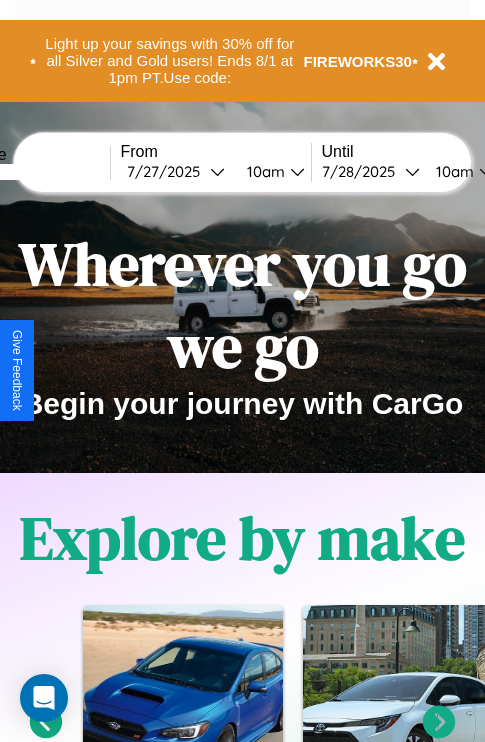 click at bounding box center [35, 172] 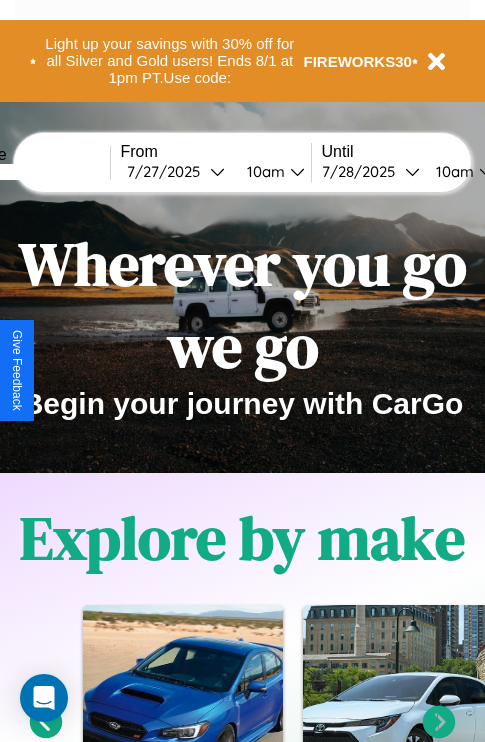 type on "*****" 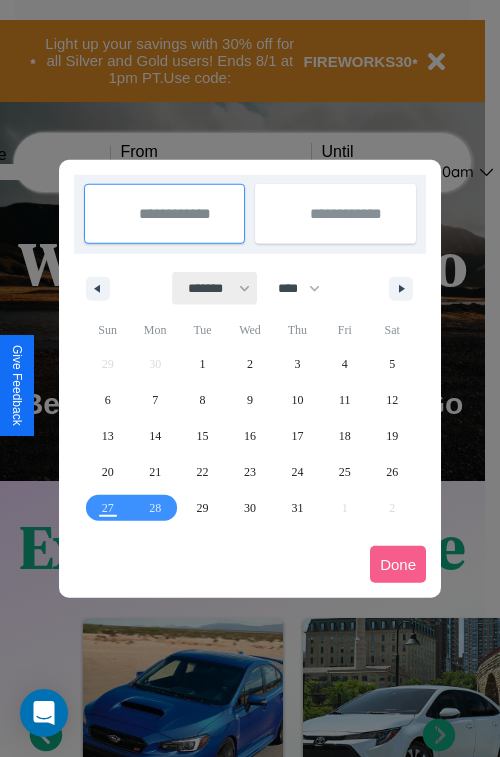 click on "******* ******** ***** ***** *** **** **** ****** ********* ******* ******** ********" at bounding box center [215, 288] 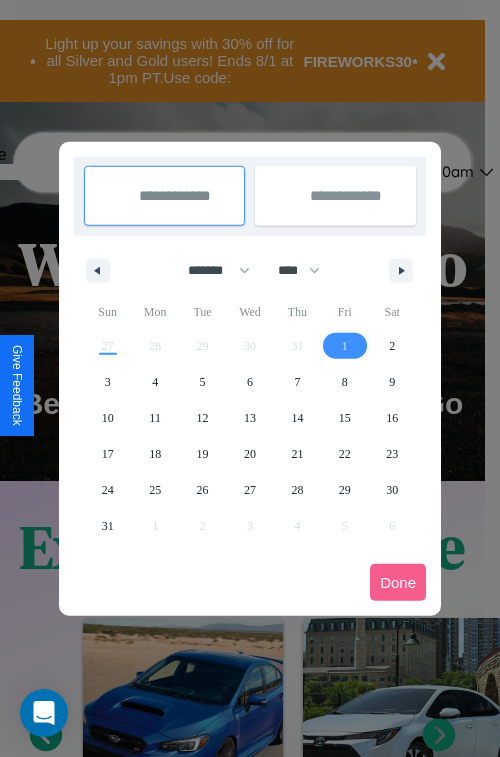 click on "1" at bounding box center (345, 346) 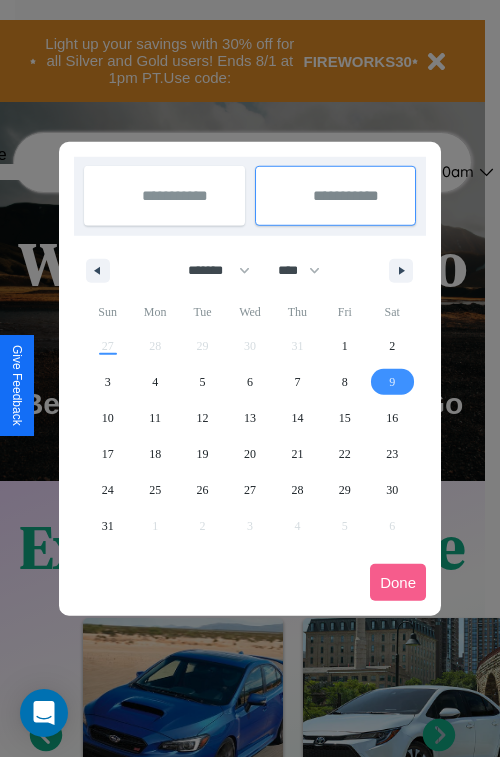 click on "9" at bounding box center [392, 382] 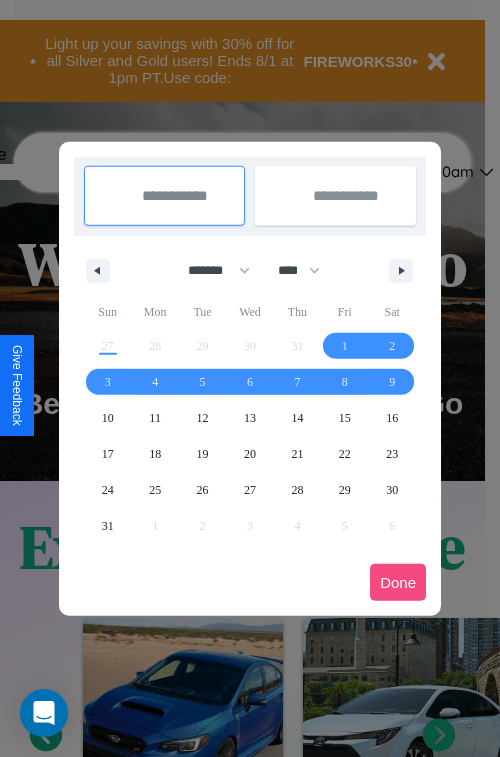 click on "Done" at bounding box center (398, 582) 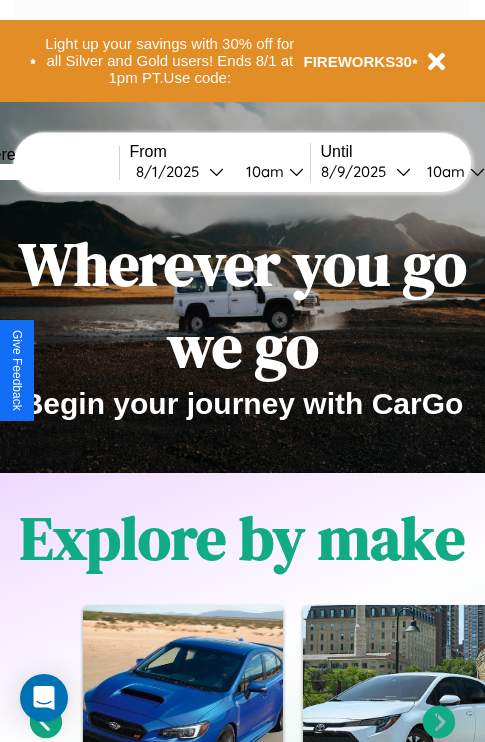 click on "10am" at bounding box center [262, 171] 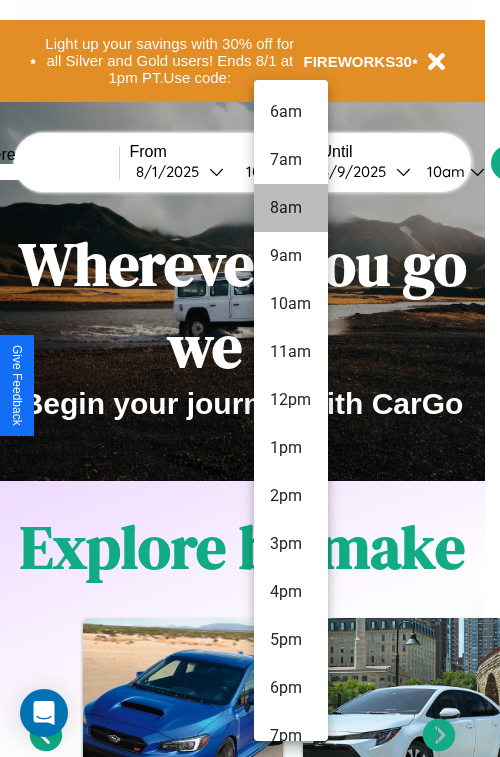 click on "8am" at bounding box center (291, 208) 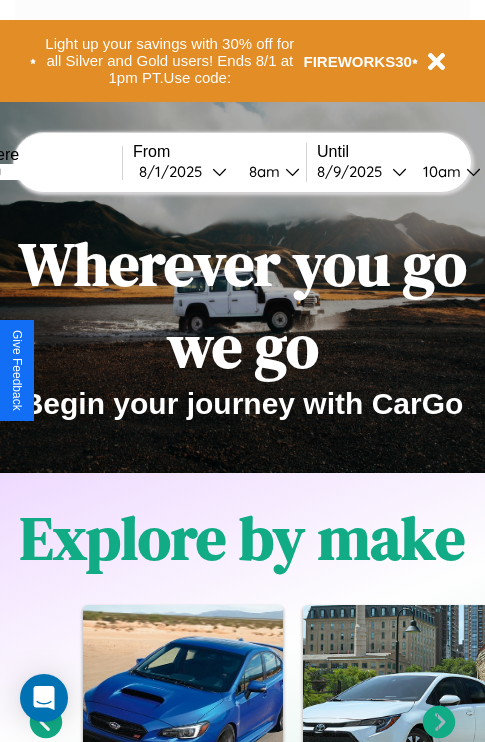 scroll, scrollTop: 0, scrollLeft: 64, axis: horizontal 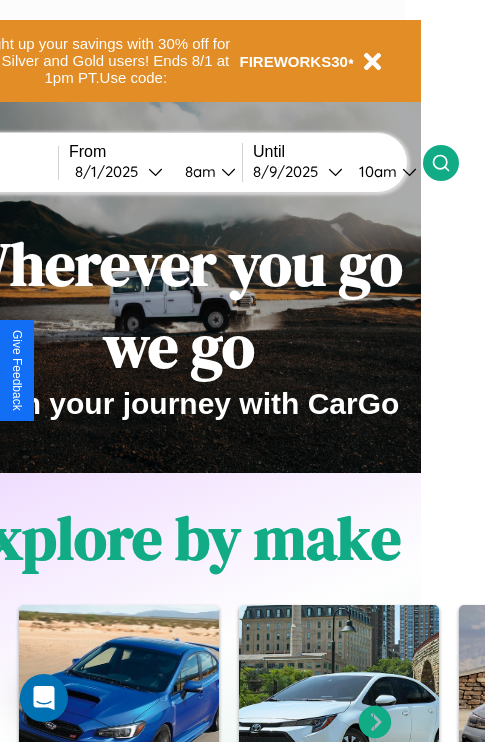 click 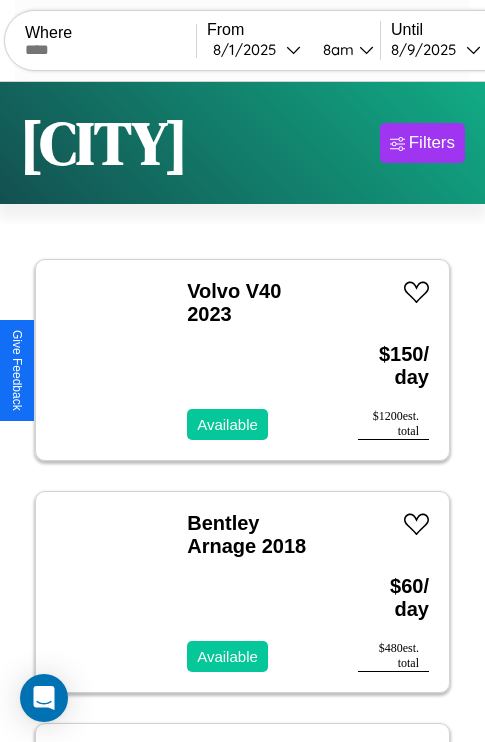 scroll, scrollTop: 95, scrollLeft: 0, axis: vertical 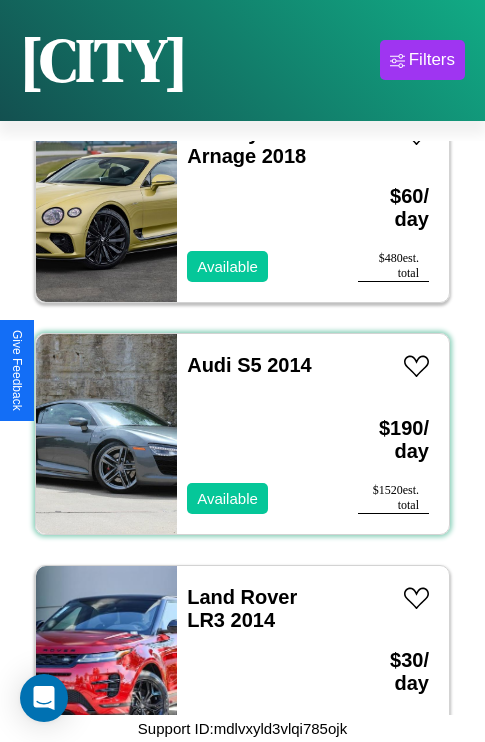 click on "Audi   S5   2014 Available" at bounding box center [257, 434] 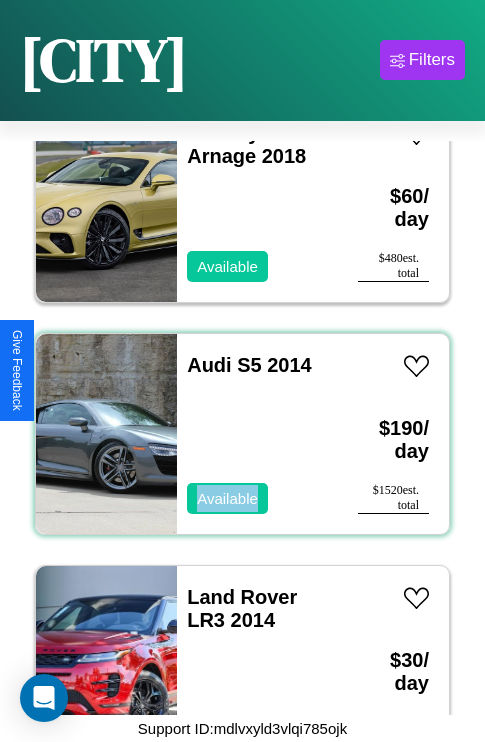 click on "Audi   S5   2014 Available" at bounding box center (257, 434) 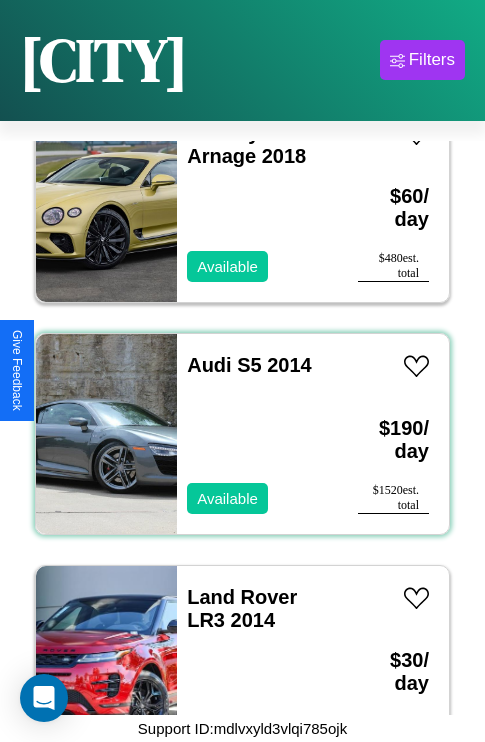 click on "Audi   S5   2014 Available" at bounding box center (257, 434) 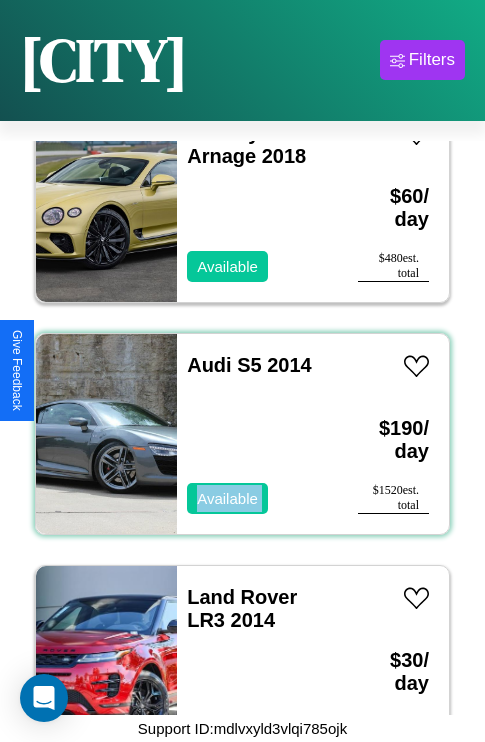click on "Audi   S5   2014 Available" at bounding box center (257, 434) 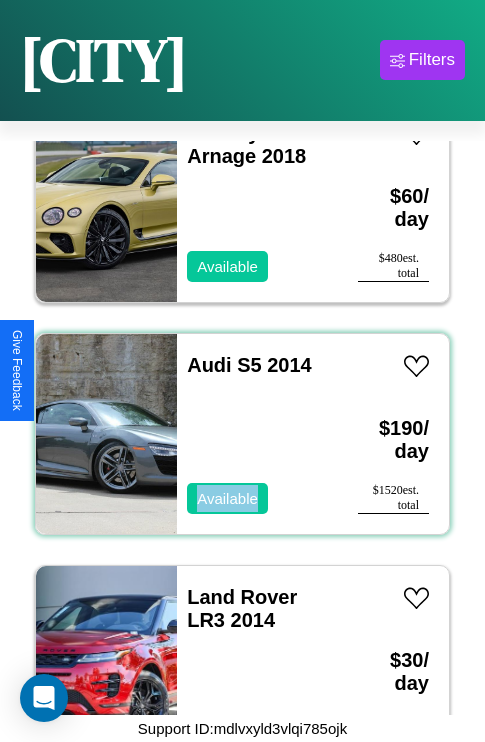 click on "Audi   S5   2014 Available" at bounding box center [257, 434] 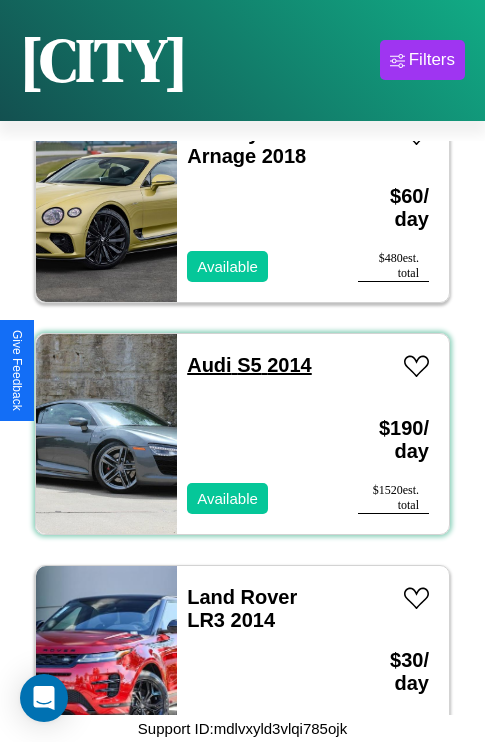 click on "Audi   S5   2014" at bounding box center [249, 365] 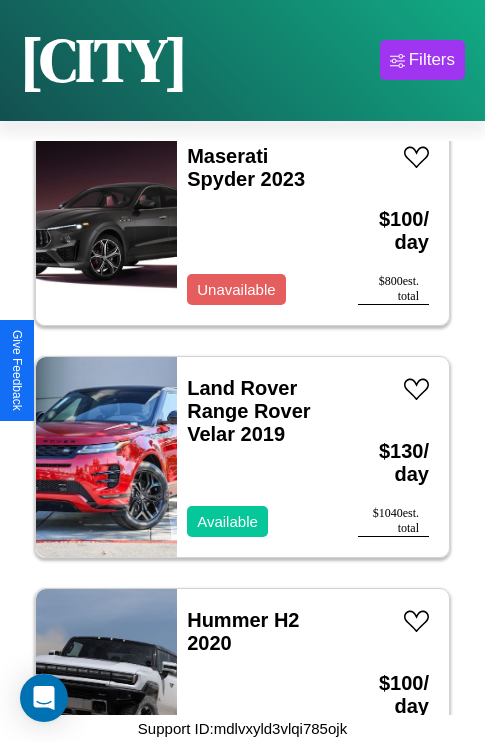 scroll, scrollTop: 2627, scrollLeft: 0, axis: vertical 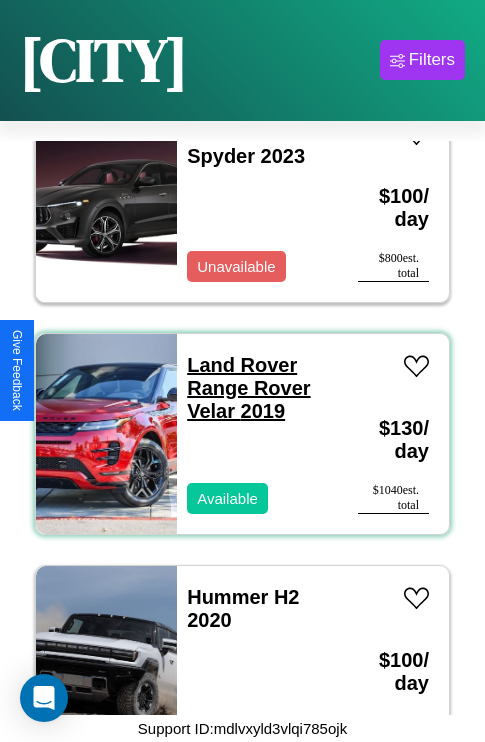 click on "Land Rover   Range Rover Velar   2019" at bounding box center [248, 388] 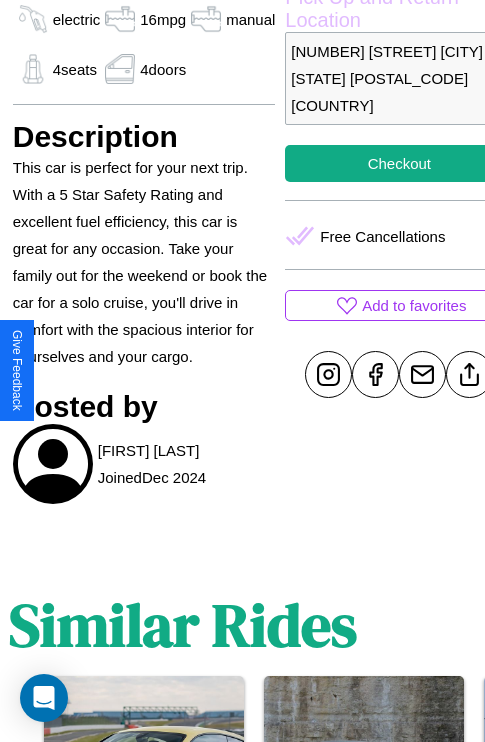 scroll, scrollTop: 696, scrollLeft: 60, axis: both 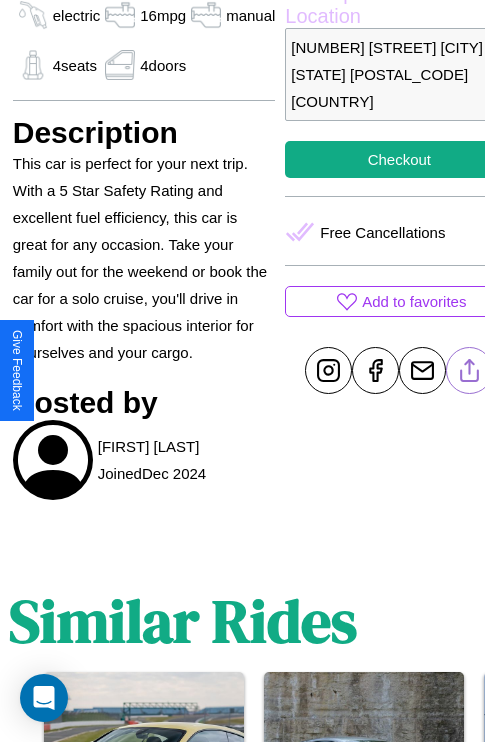 click 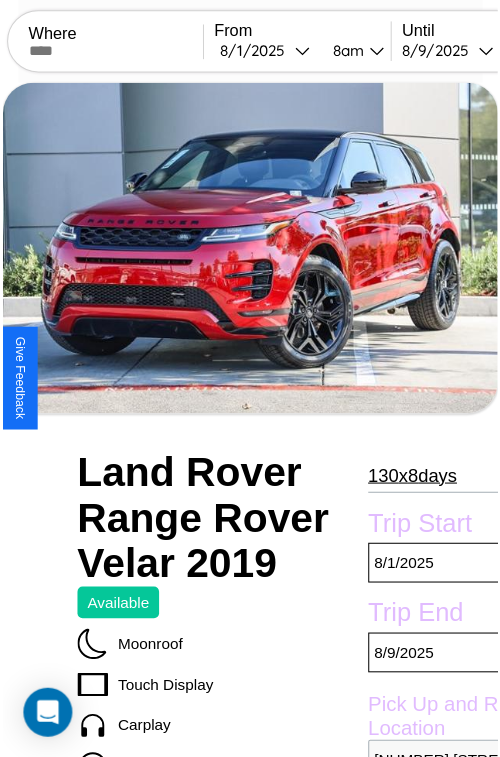 scroll, scrollTop: 627, scrollLeft: 84, axis: both 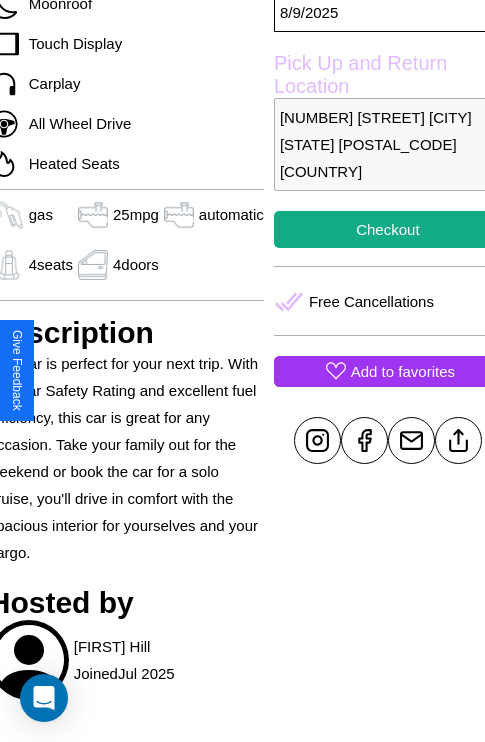 click on "Add to favorites" at bounding box center (403, 371) 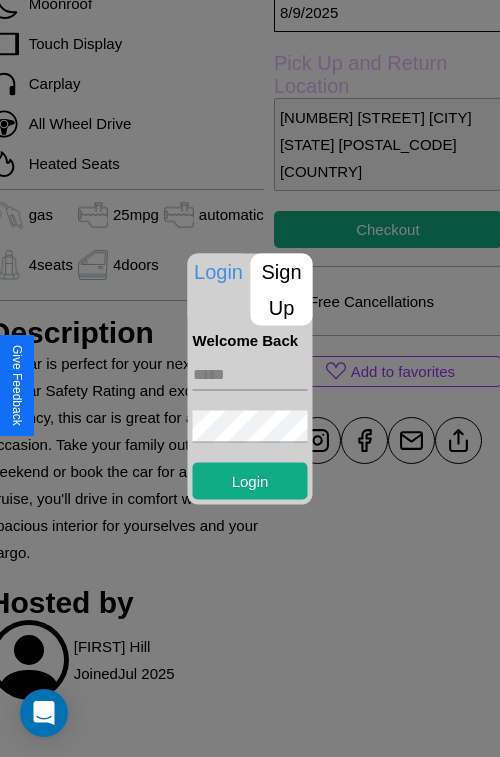 click on "Sign Up" at bounding box center [282, 289] 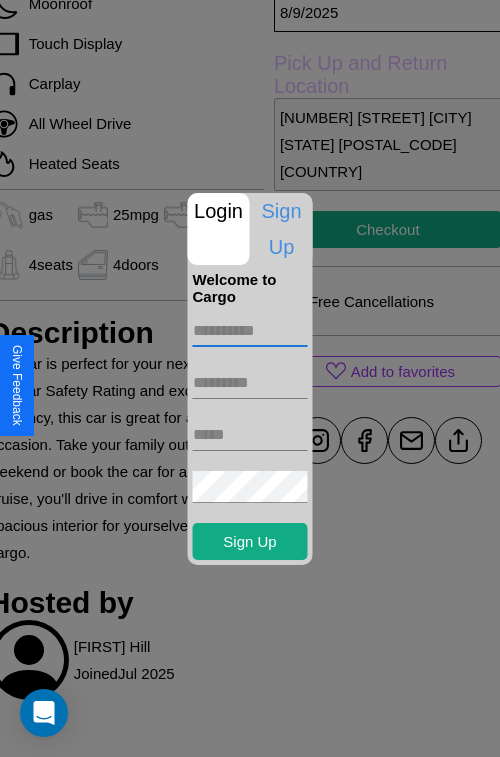 click at bounding box center (250, 331) 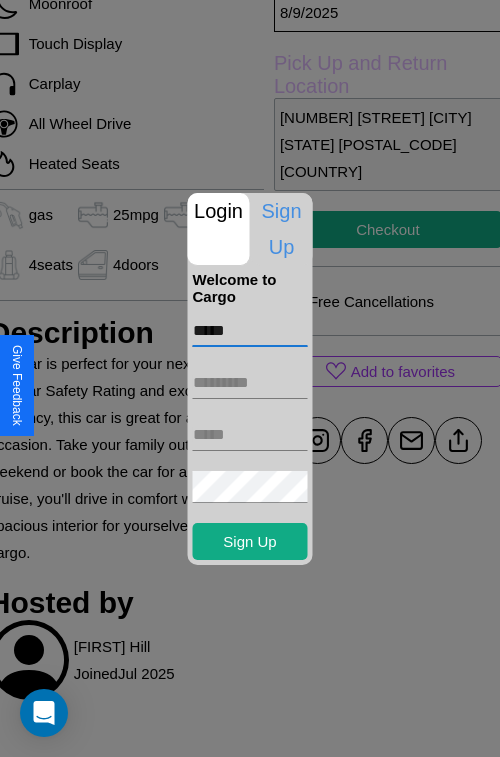 type on "*****" 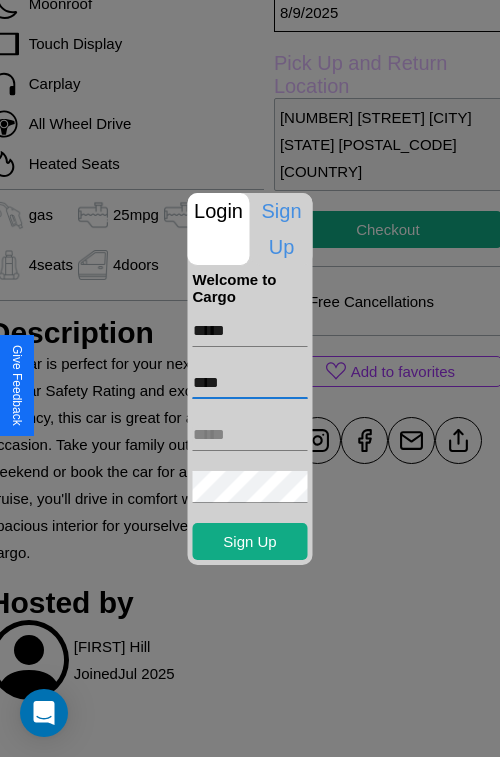 type on "****" 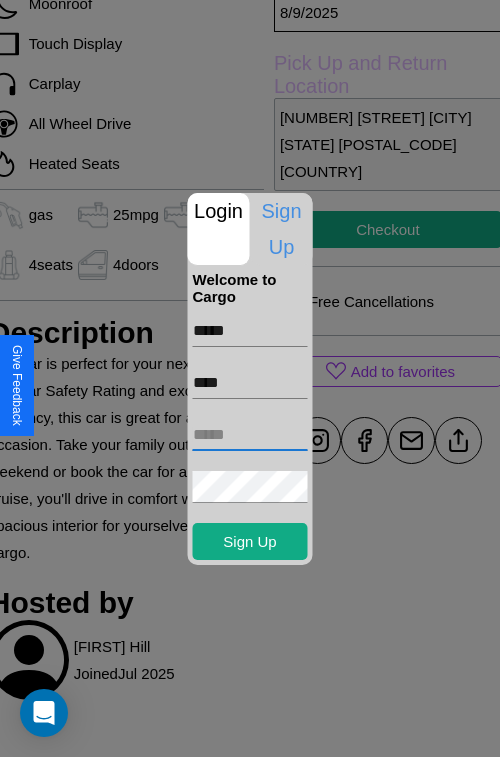 click at bounding box center (250, 435) 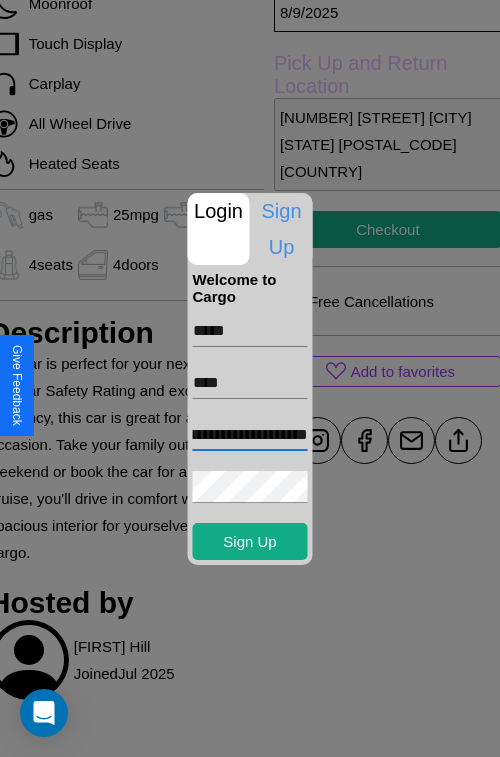 scroll, scrollTop: 0, scrollLeft: 64, axis: horizontal 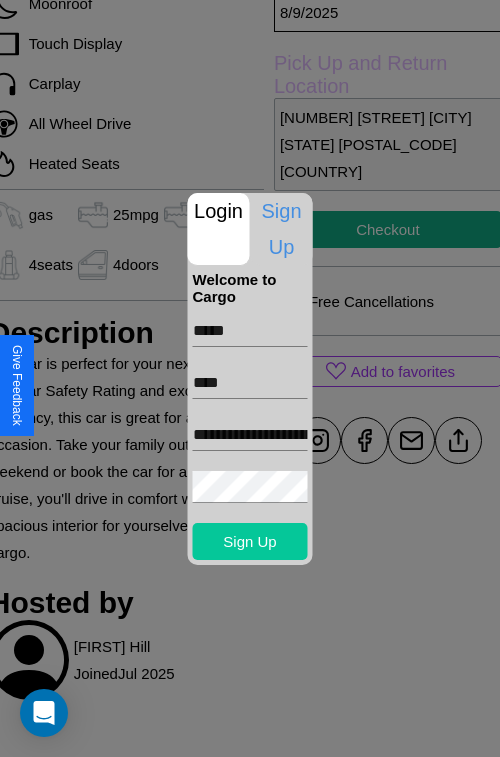 click on "Sign Up" at bounding box center [250, 541] 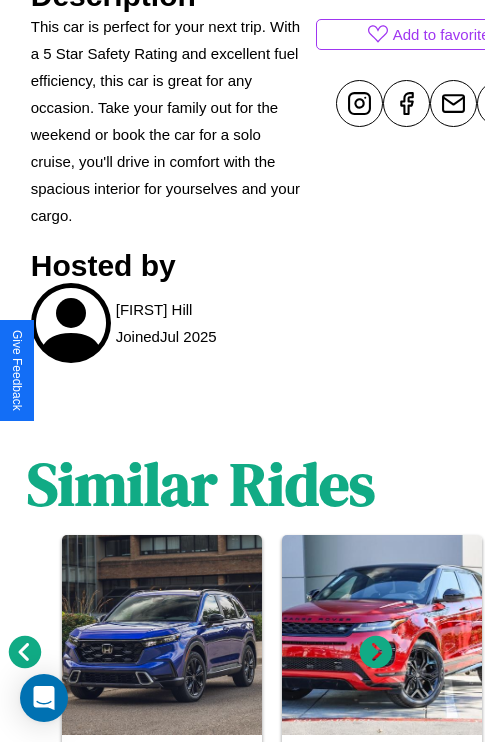 scroll, scrollTop: 1061, scrollLeft: 30, axis: both 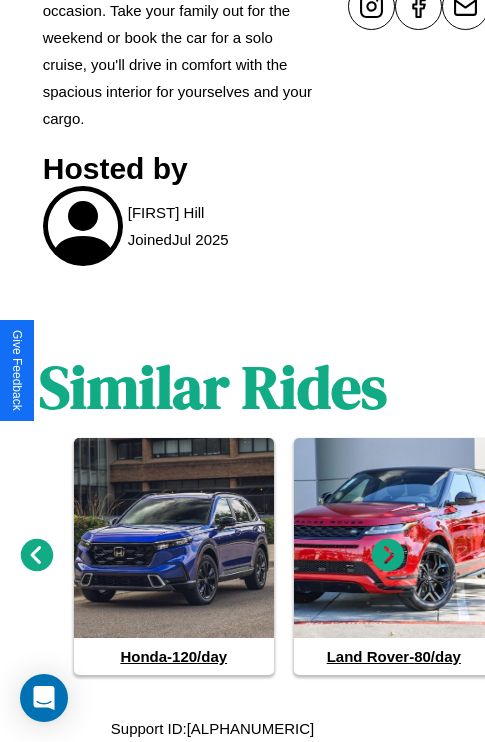 click 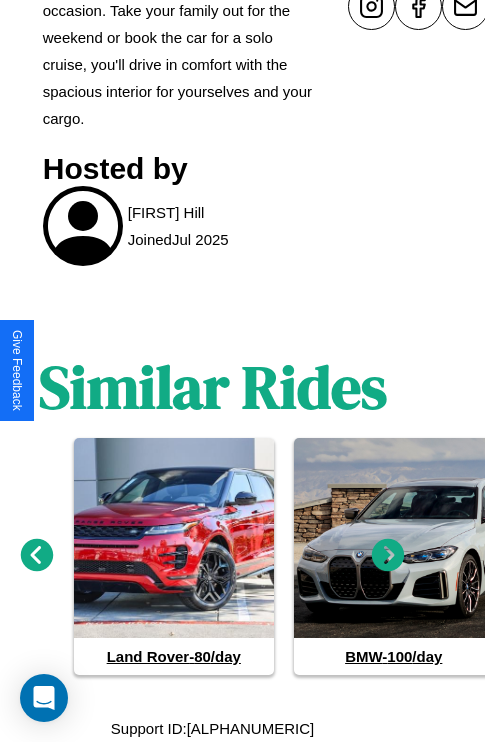 click 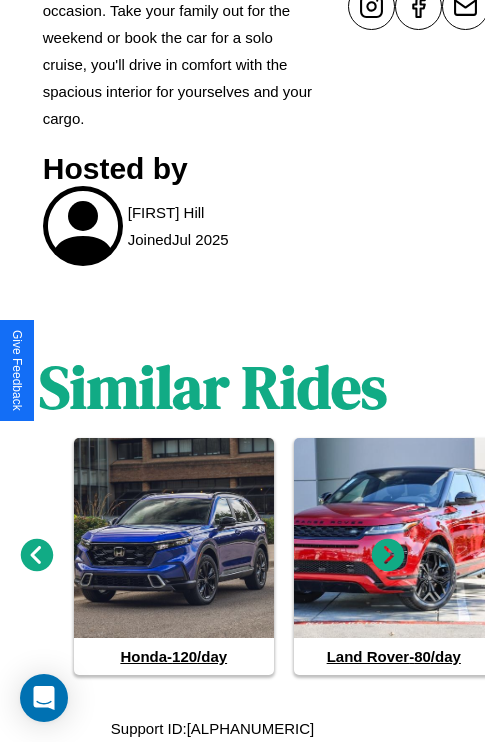 click 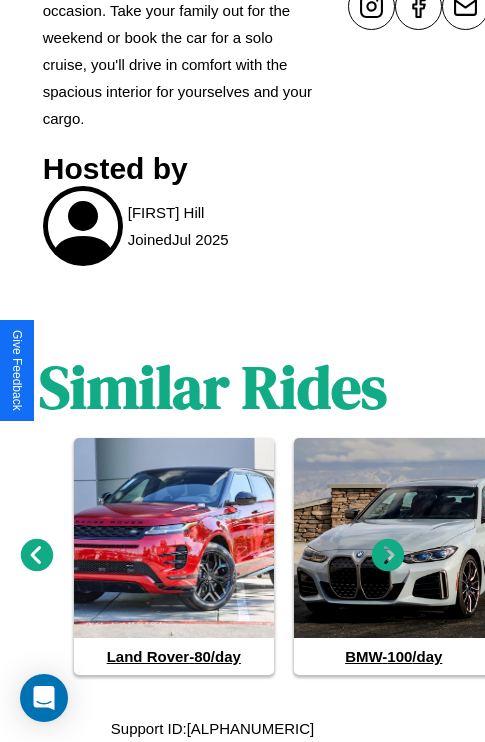 click 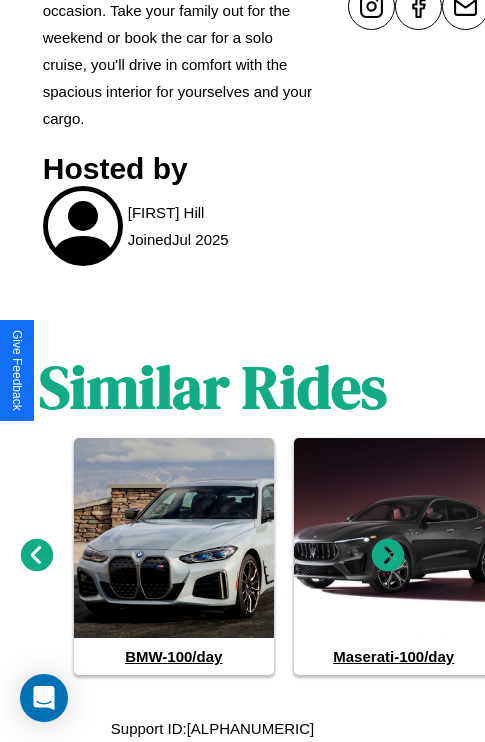 click 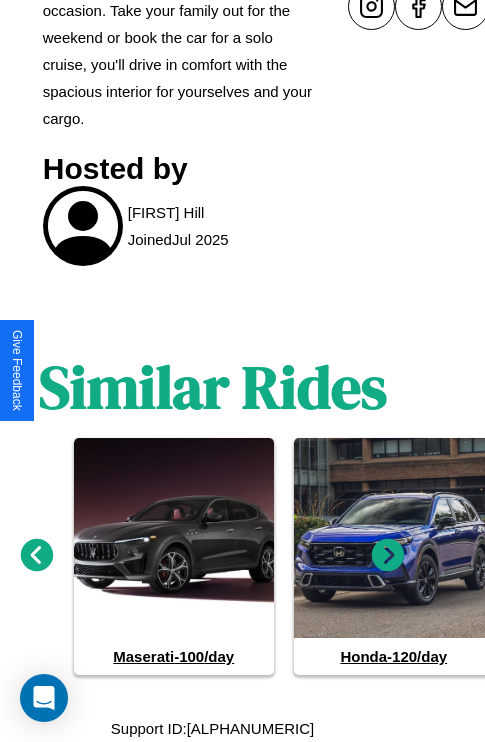 click 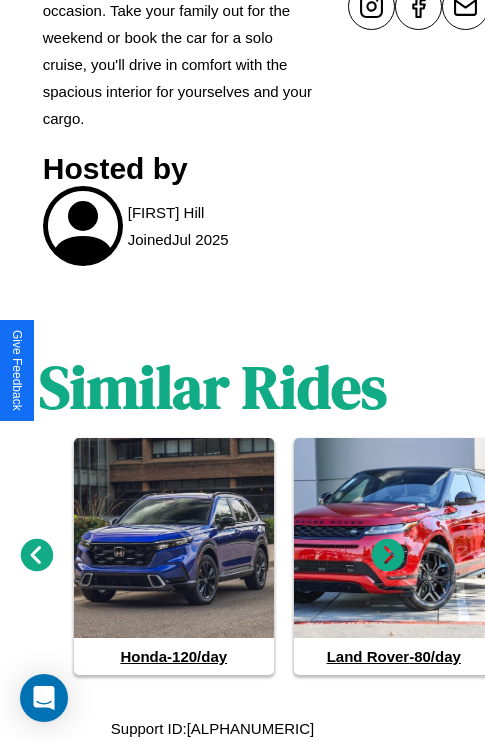 click 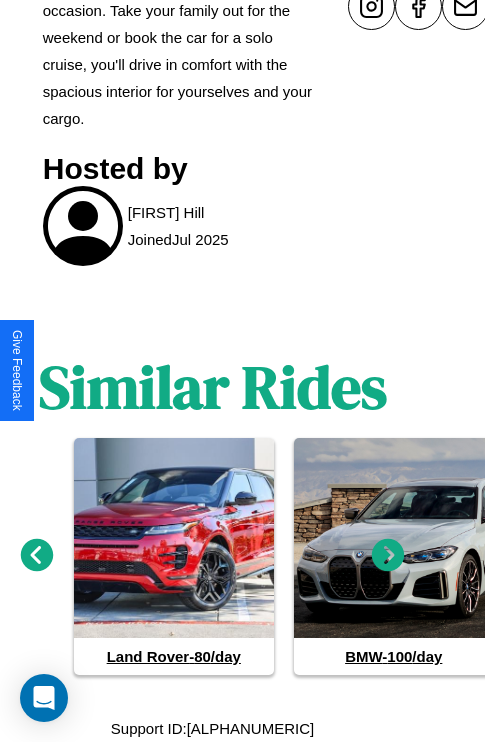 click 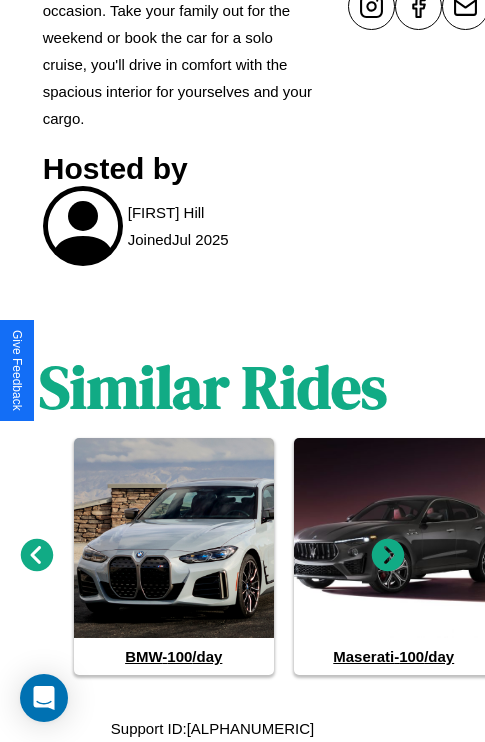 click 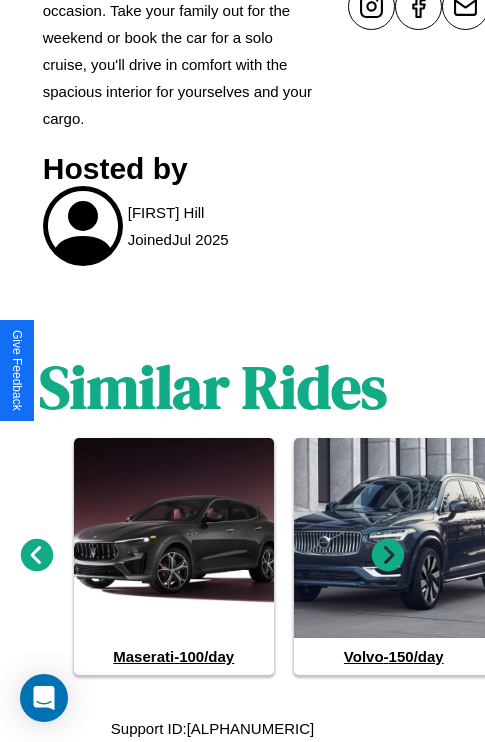 click 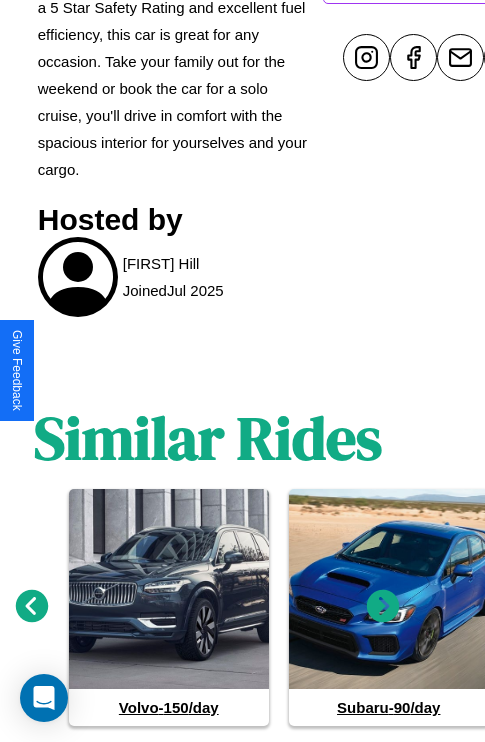 scroll, scrollTop: 485, scrollLeft: 84, axis: both 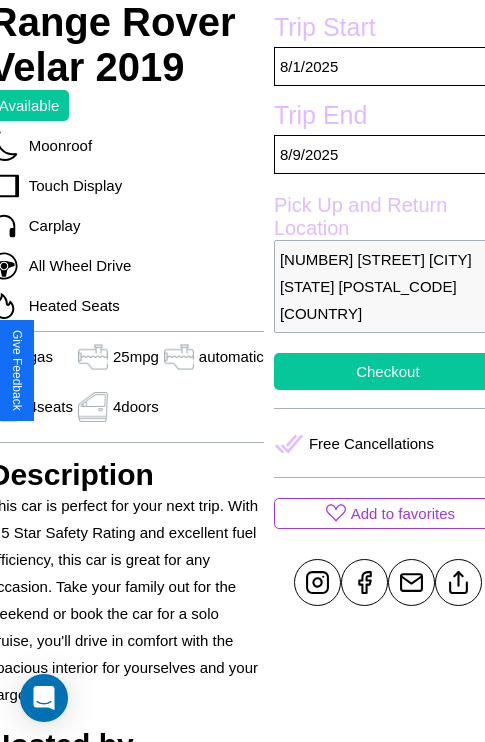 click on "Checkout" at bounding box center [388, 371] 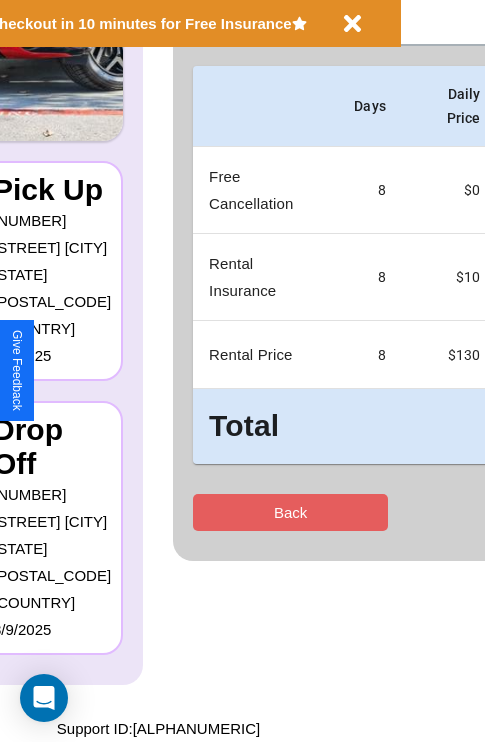 scroll, scrollTop: 0, scrollLeft: 0, axis: both 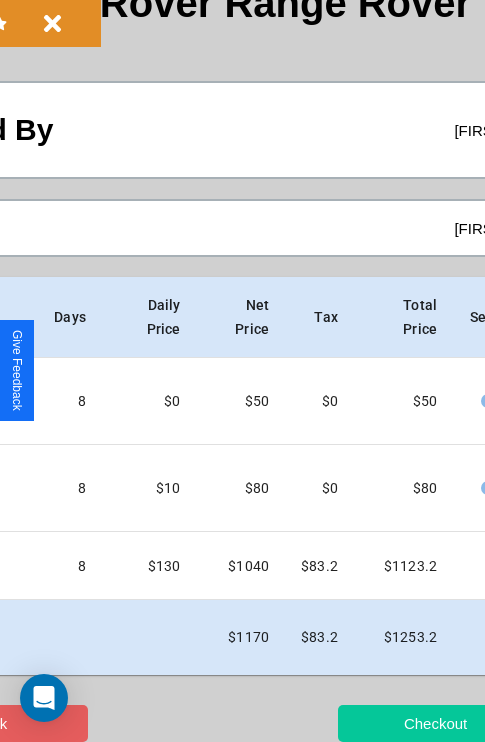 click on "Checkout" at bounding box center (435, 723) 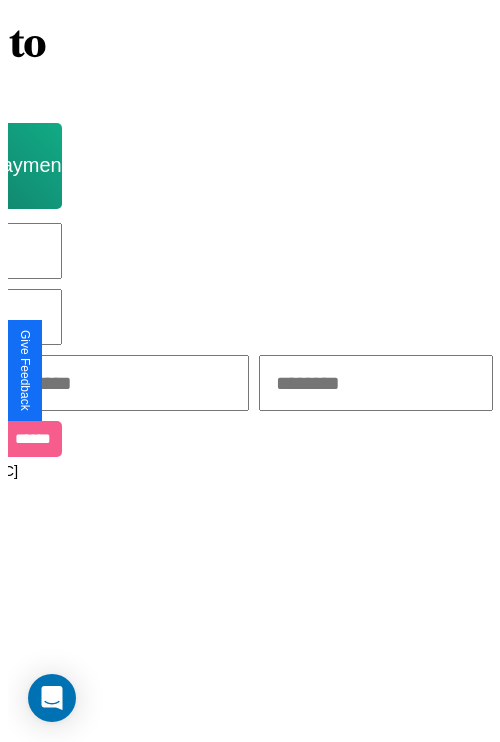 scroll, scrollTop: 0, scrollLeft: 0, axis: both 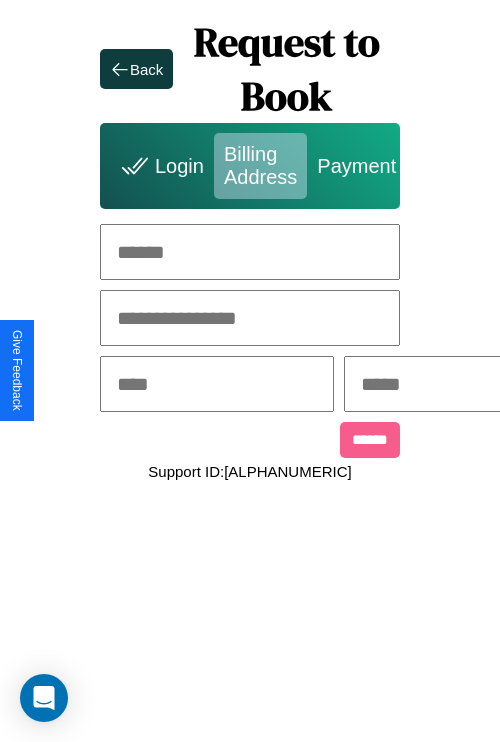 click at bounding box center [250, 252] 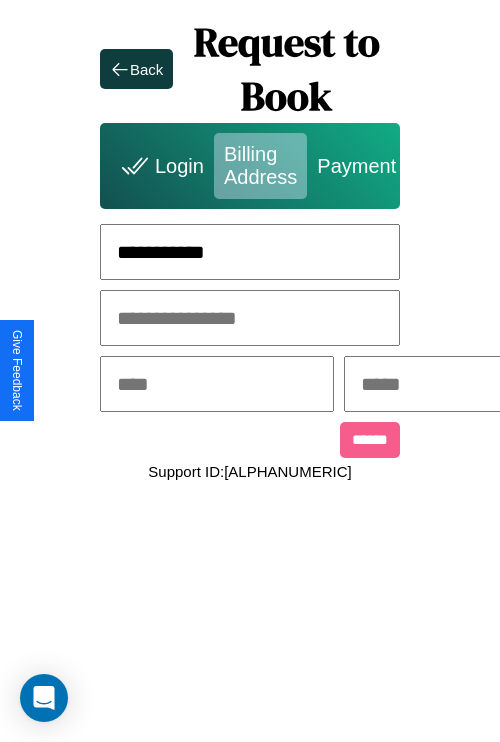 type on "**********" 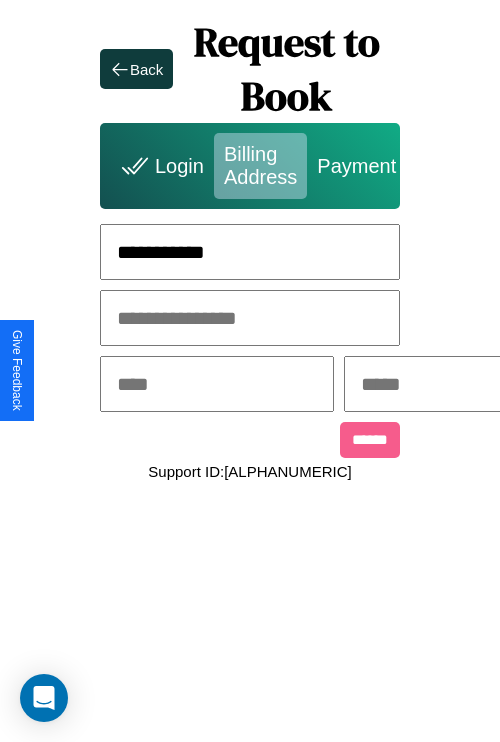click at bounding box center [217, 384] 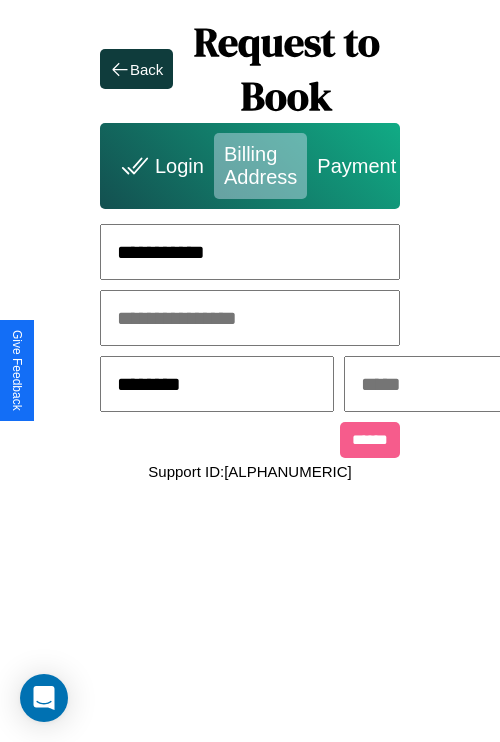 type on "********" 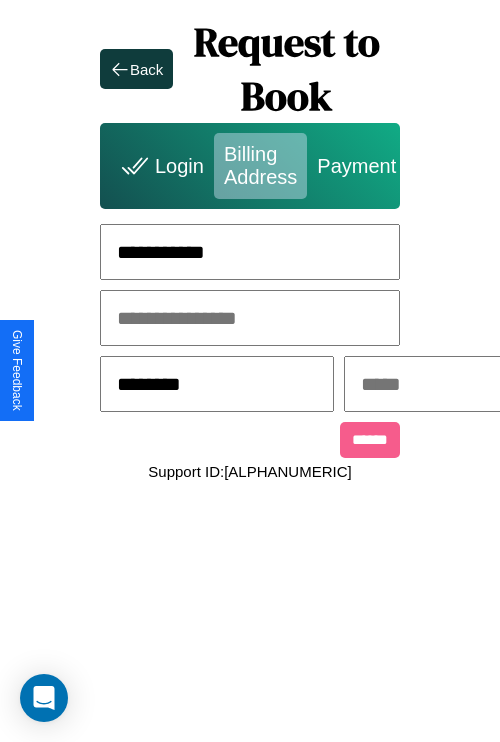 click at bounding box center (461, 384) 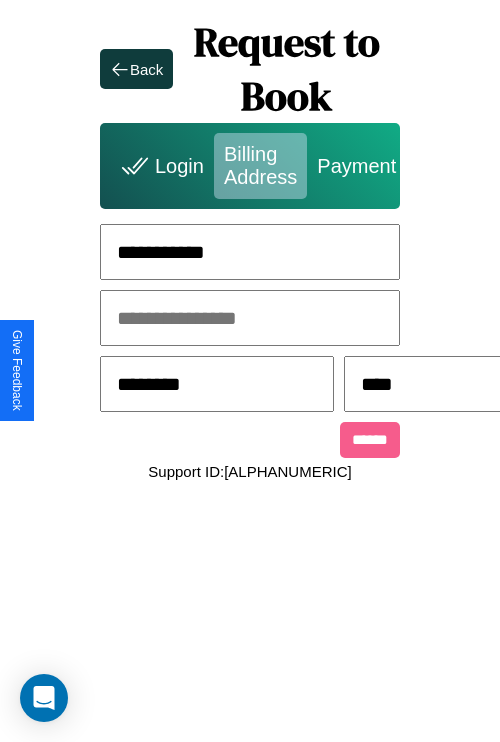 scroll, scrollTop: 0, scrollLeft: 517, axis: horizontal 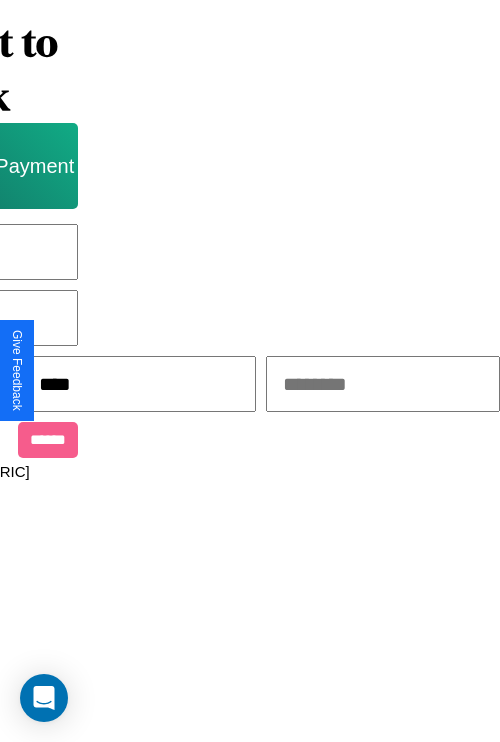 type on "****" 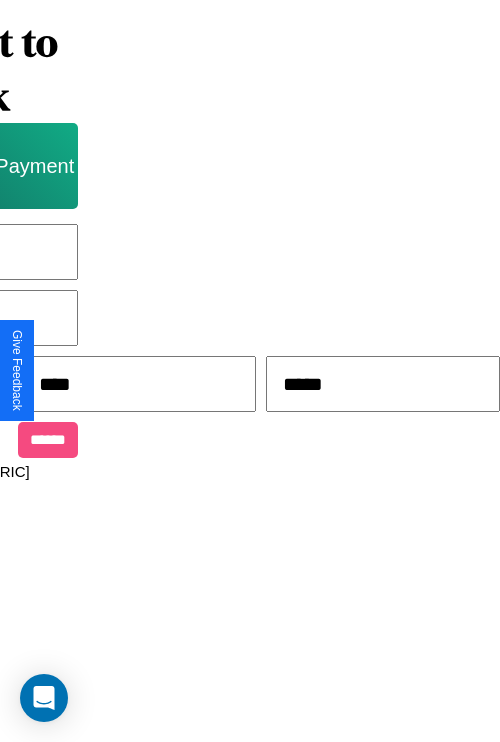 type on "*****" 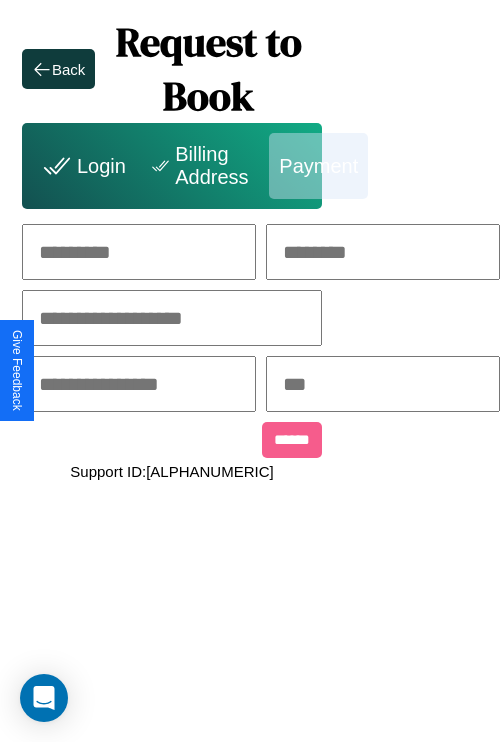 click at bounding box center [139, 252] 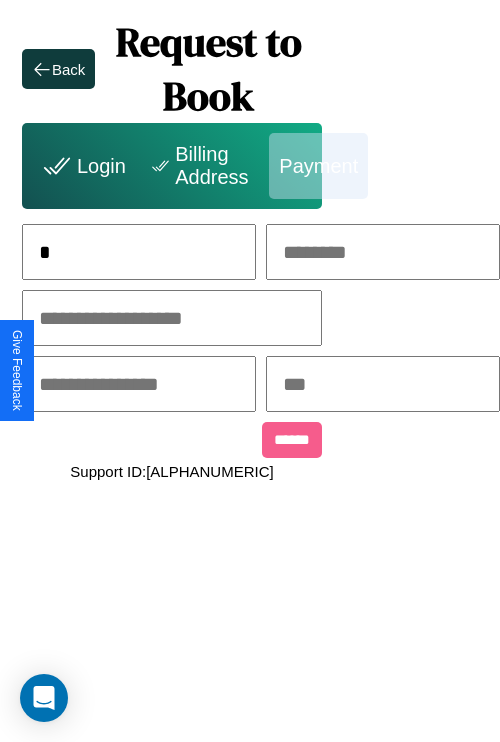 scroll, scrollTop: 0, scrollLeft: 129, axis: horizontal 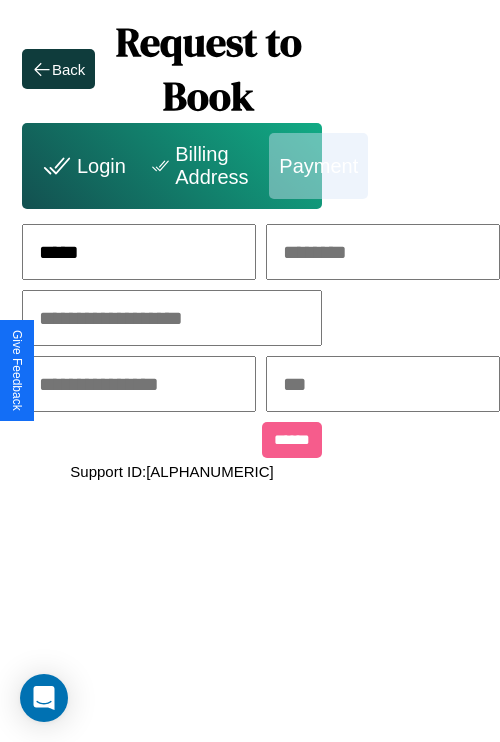 type on "*****" 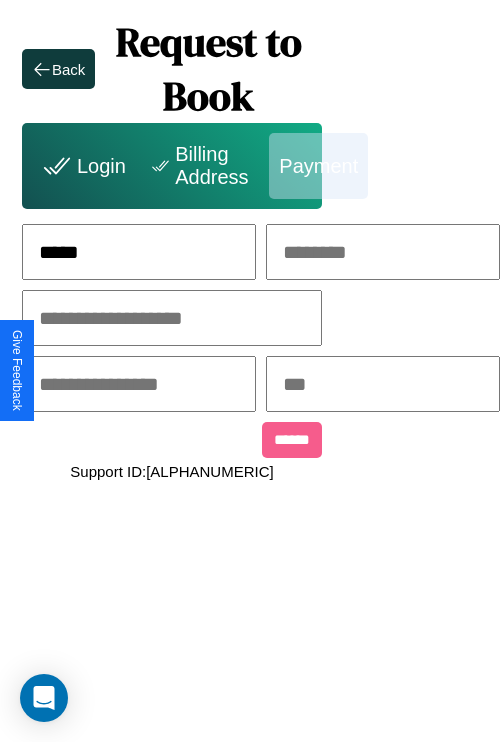 click at bounding box center (383, 252) 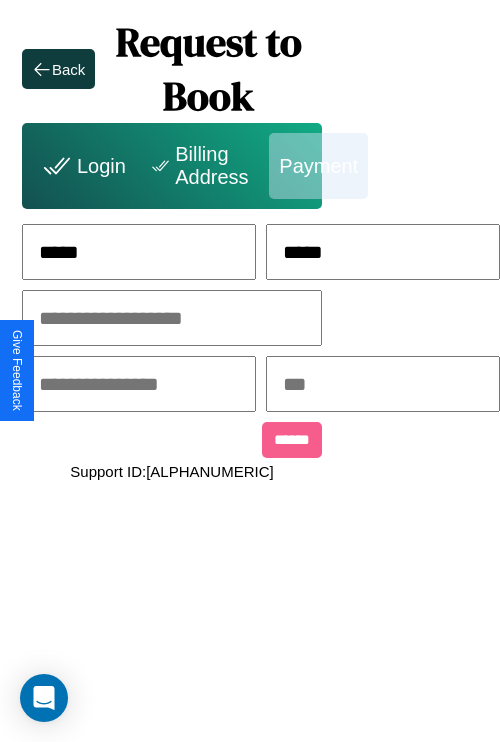 type on "*****" 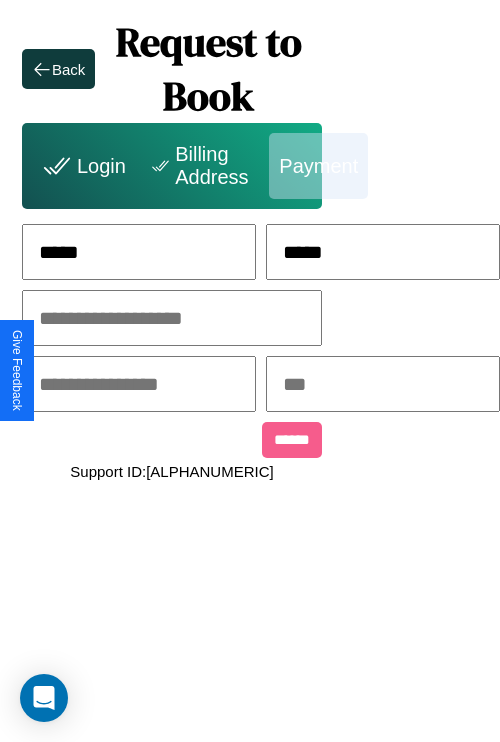 click at bounding box center (172, 318) 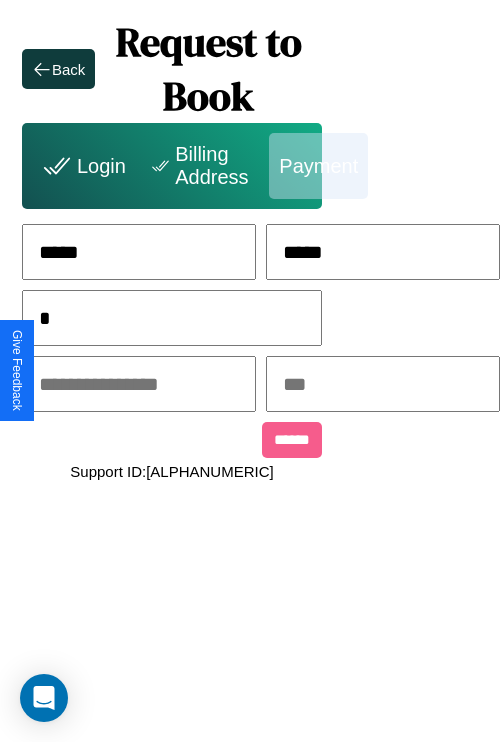 scroll, scrollTop: 0, scrollLeft: 128, axis: horizontal 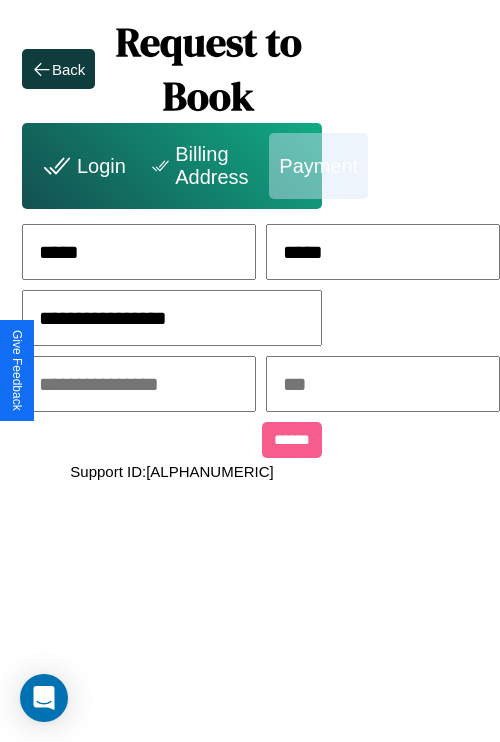 type on "**********" 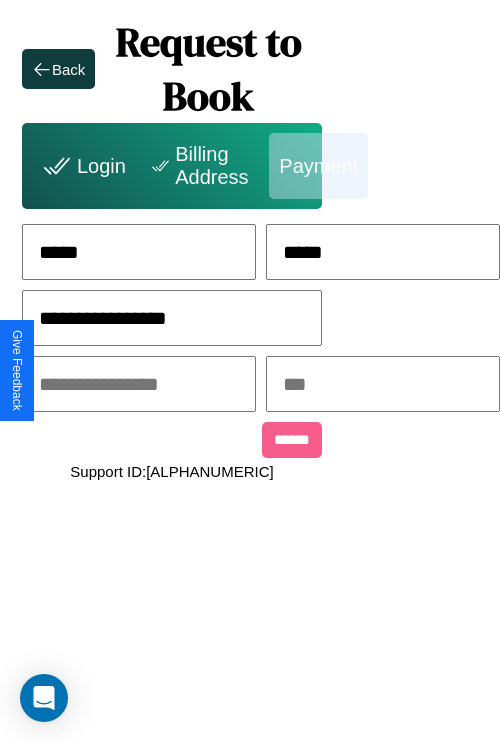 click at bounding box center [139, 384] 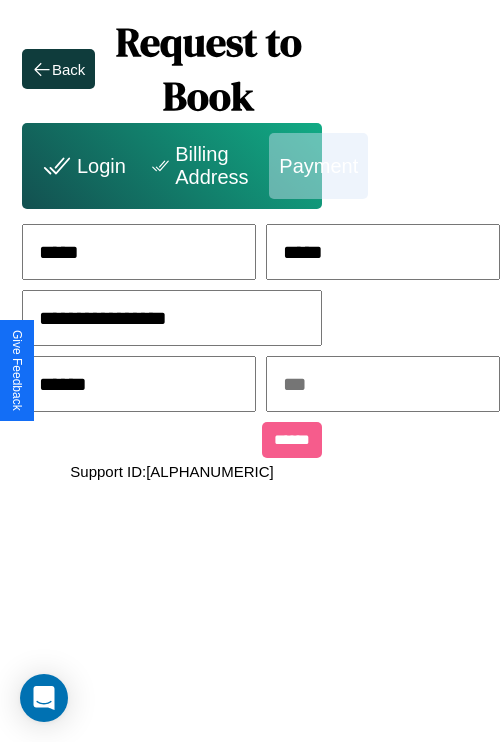 type on "******" 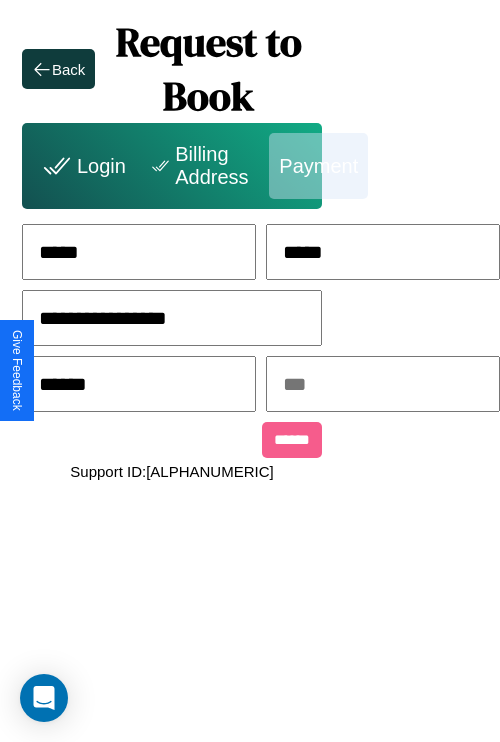 click at bounding box center [383, 384] 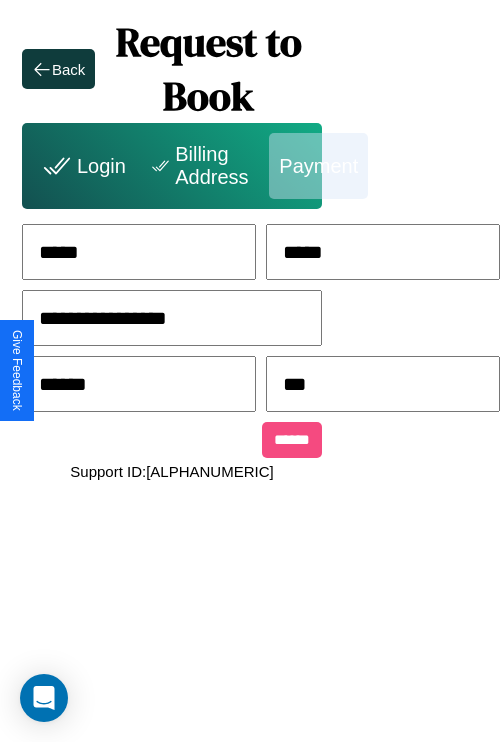 type on "***" 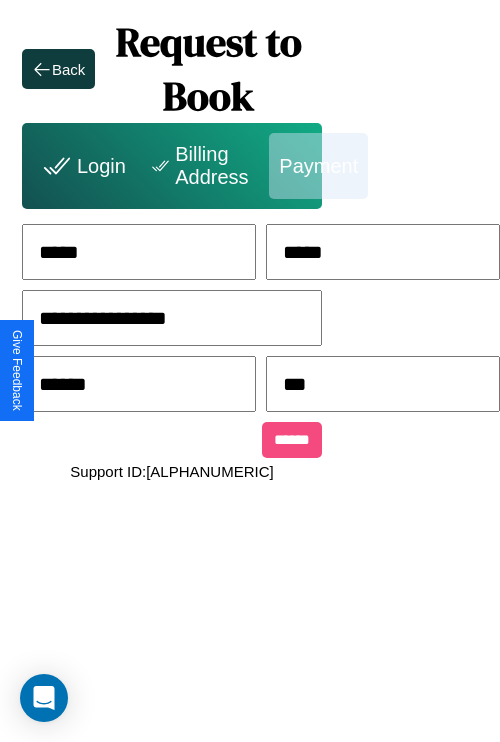 click on "******" at bounding box center [292, 440] 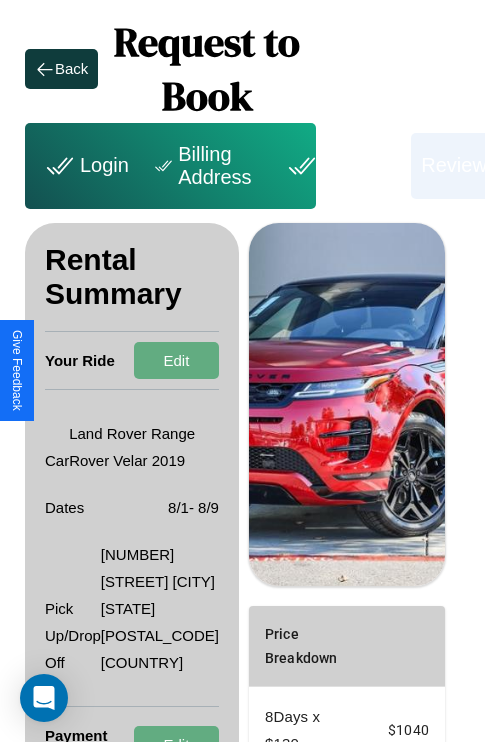 scroll, scrollTop: 409, scrollLeft: 72, axis: both 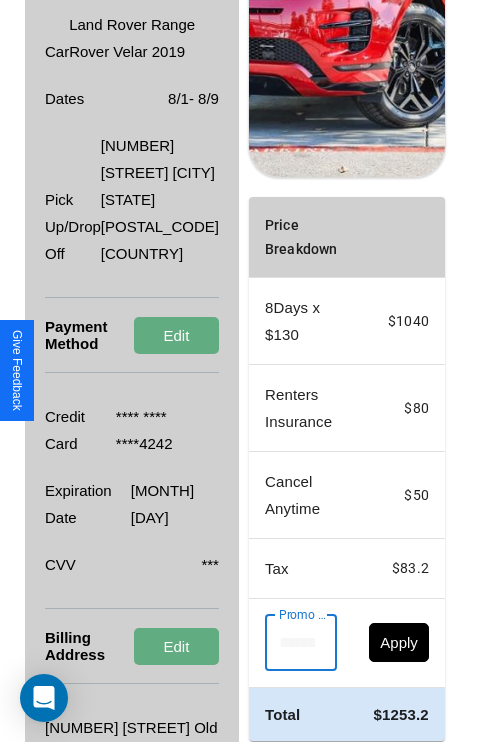 click on "Promo Code" at bounding box center [290, 643] 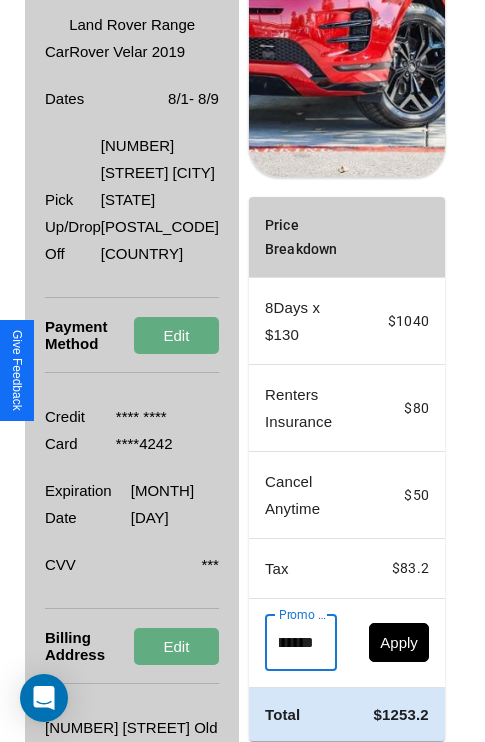 scroll, scrollTop: 0, scrollLeft: 71, axis: horizontal 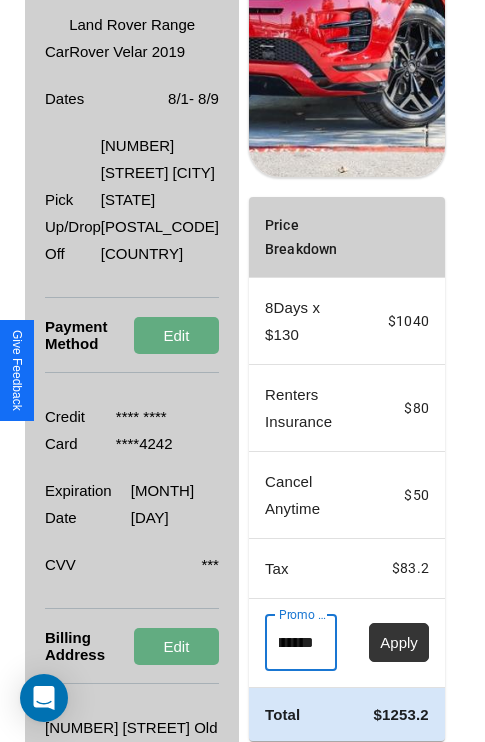 type on "**********" 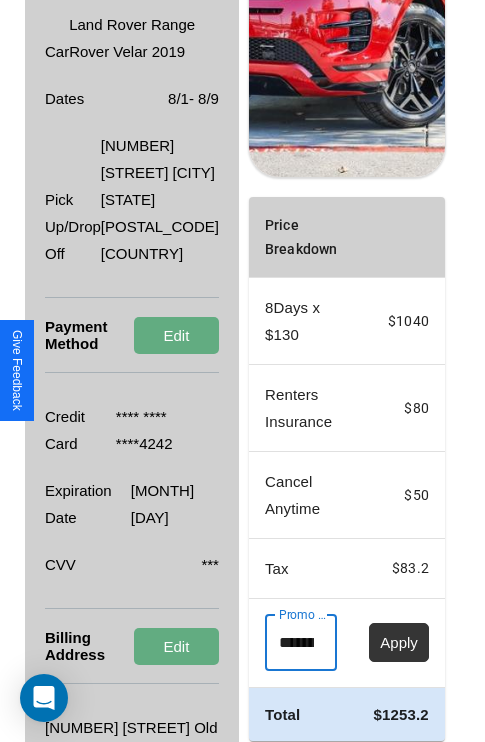 click on "Apply" at bounding box center (399, 642) 